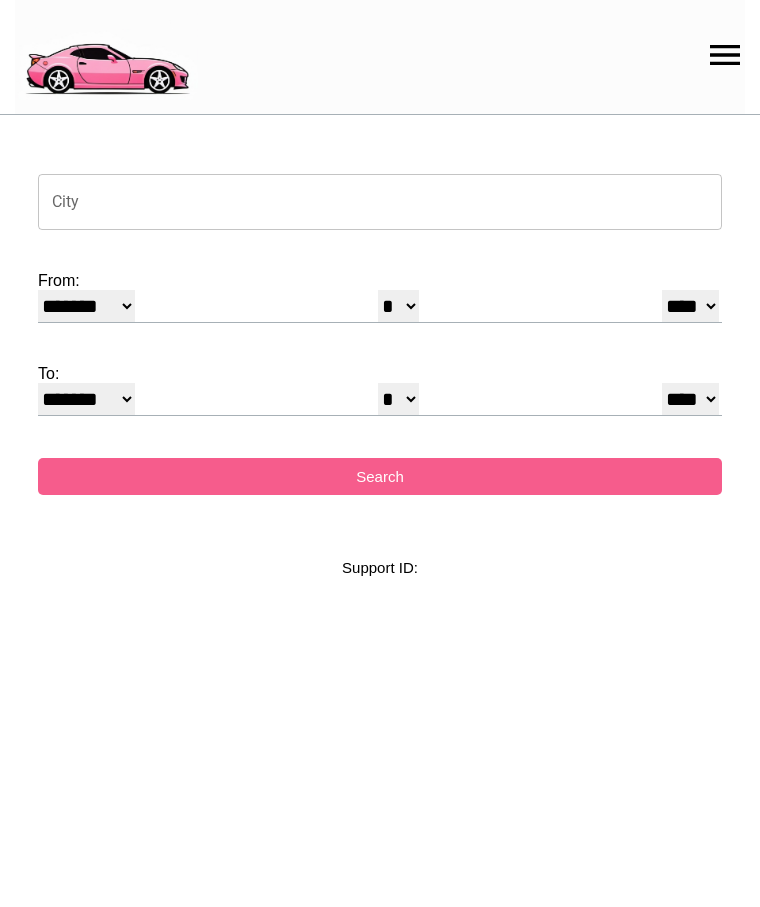 select on "*" 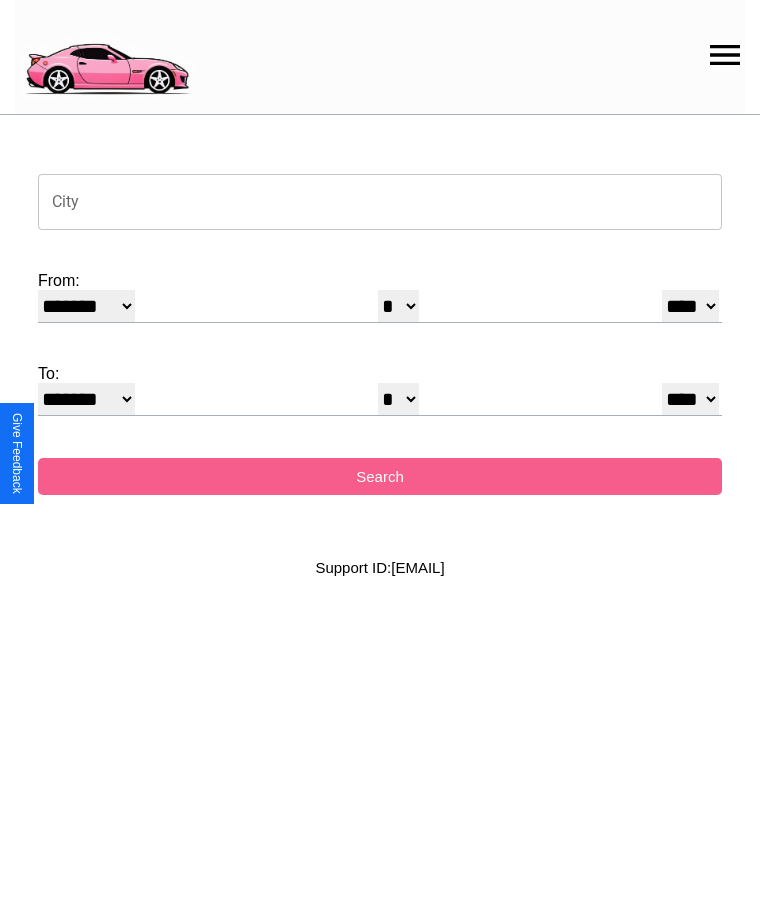 click 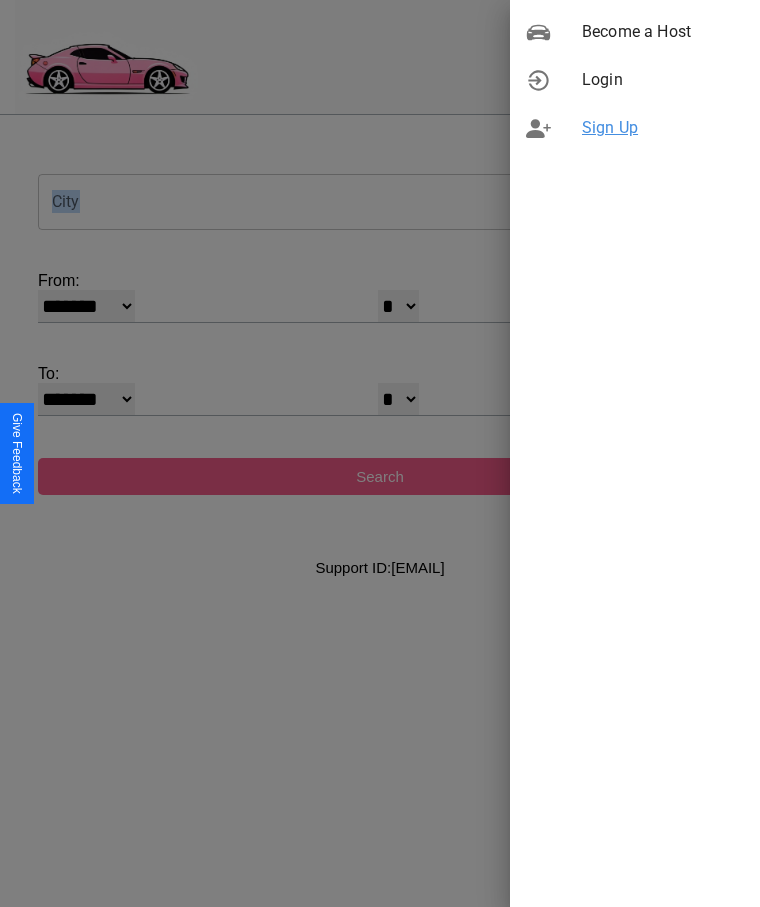 click on "Sign Up" at bounding box center (663, 128) 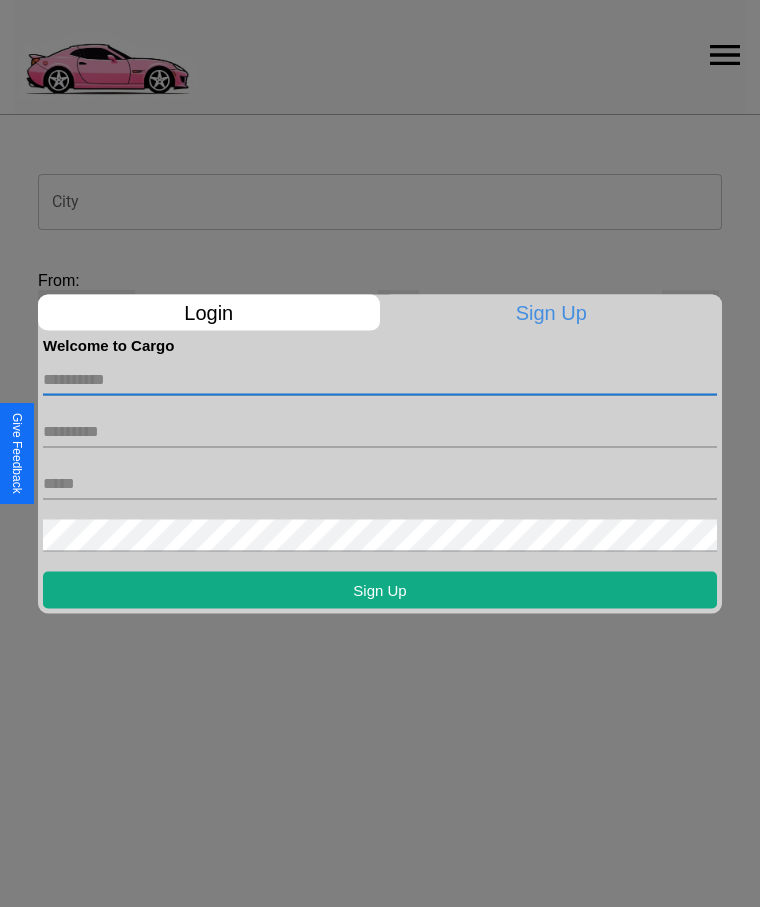 click at bounding box center [380, 379] 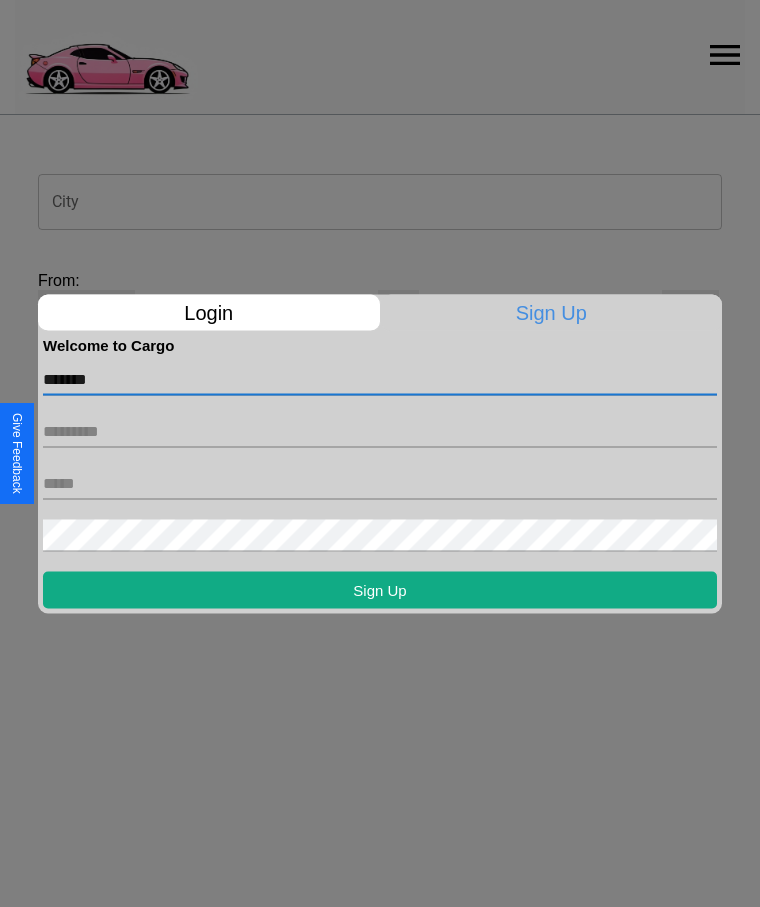 type on "*******" 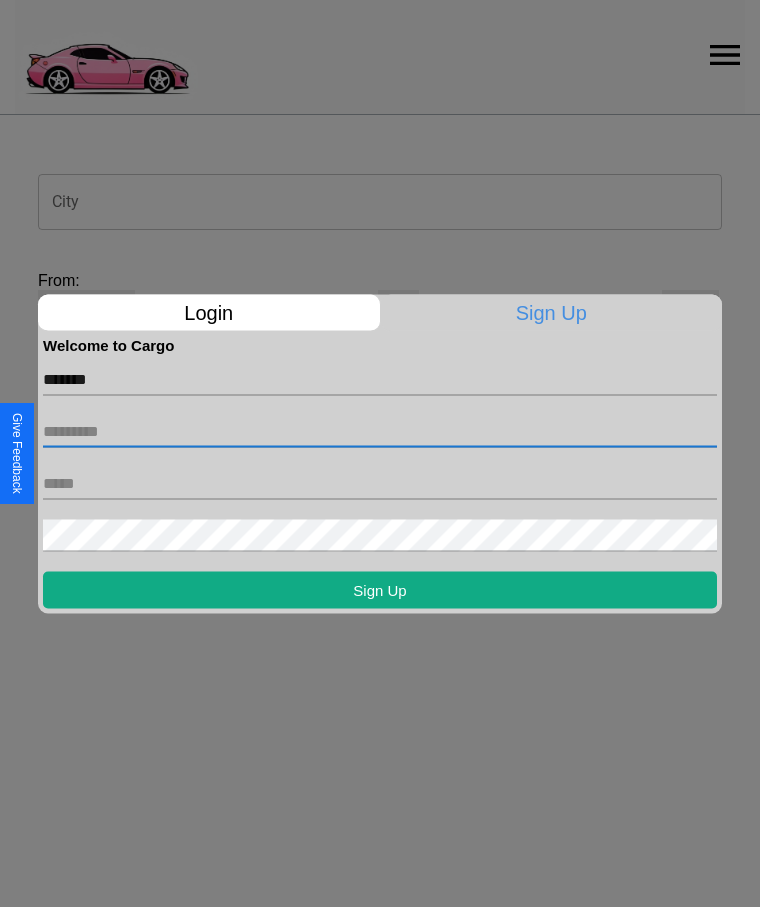 click at bounding box center [380, 431] 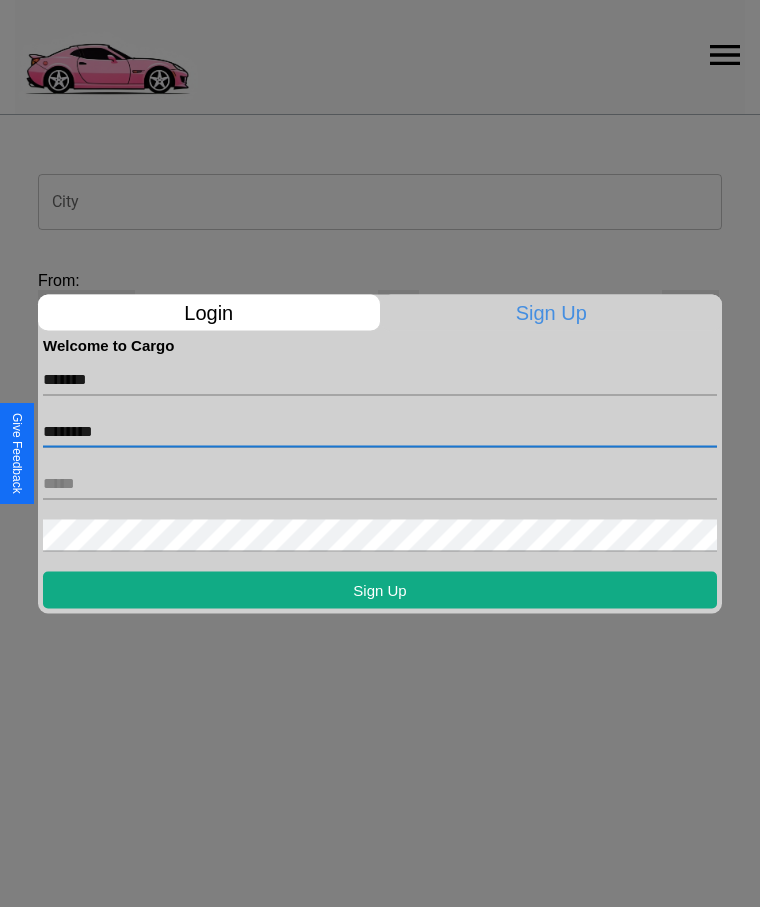 type on "********" 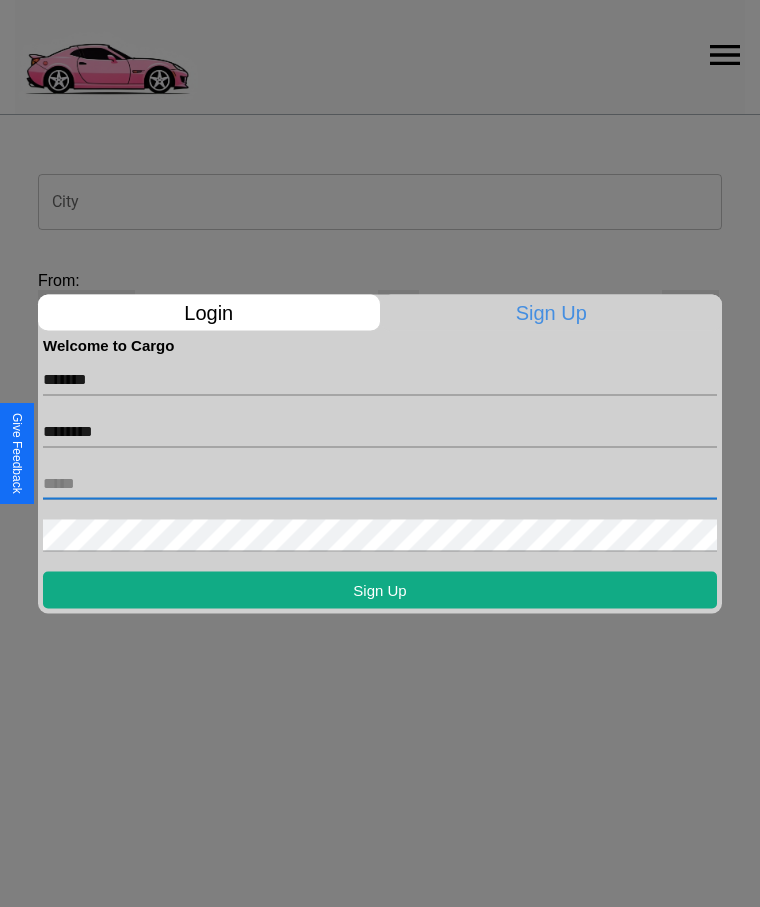 click at bounding box center (380, 483) 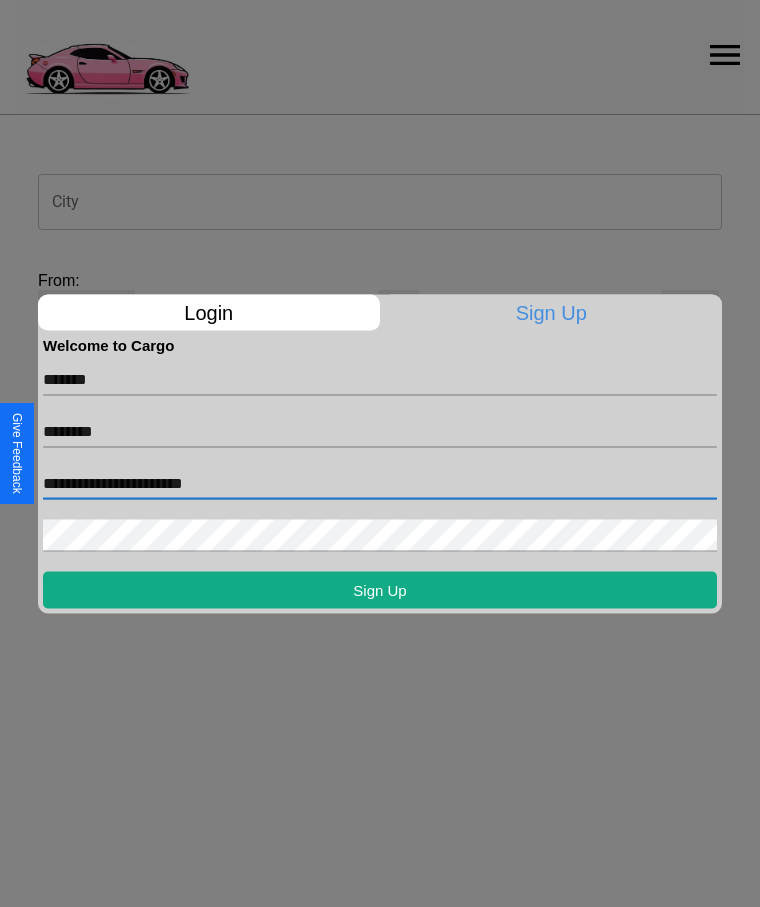 type on "**********" 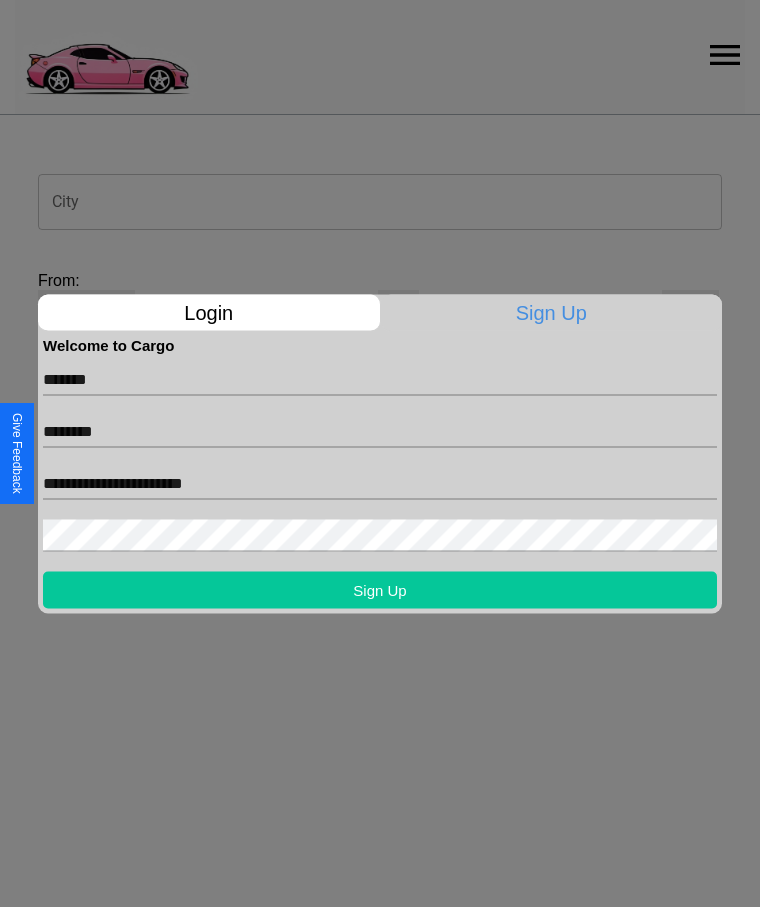 click on "Sign Up" at bounding box center (380, 589) 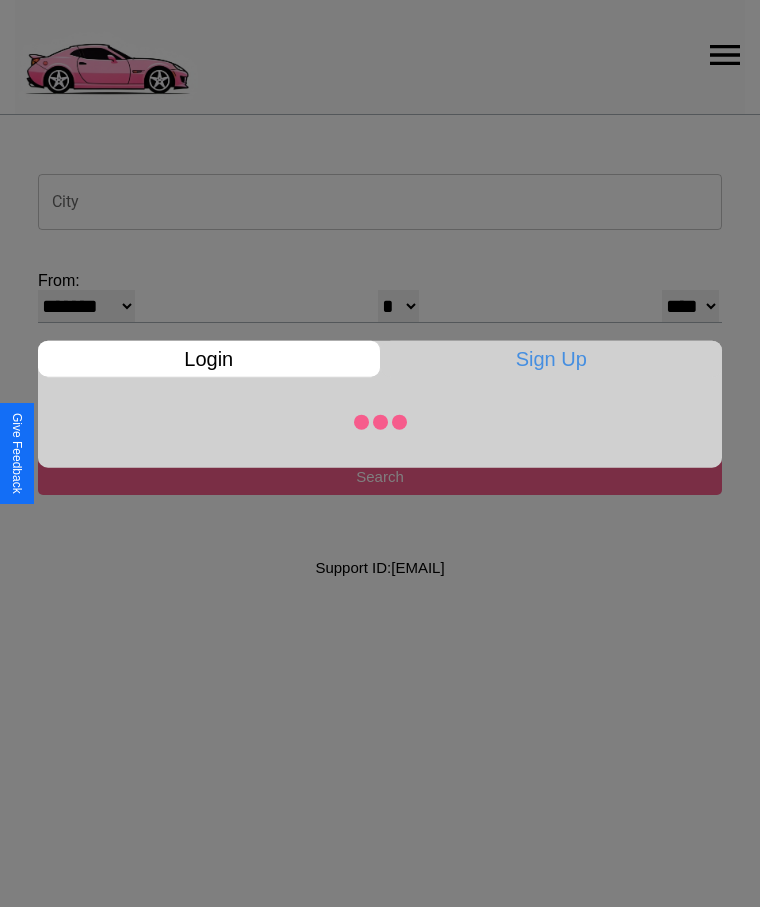 select on "*" 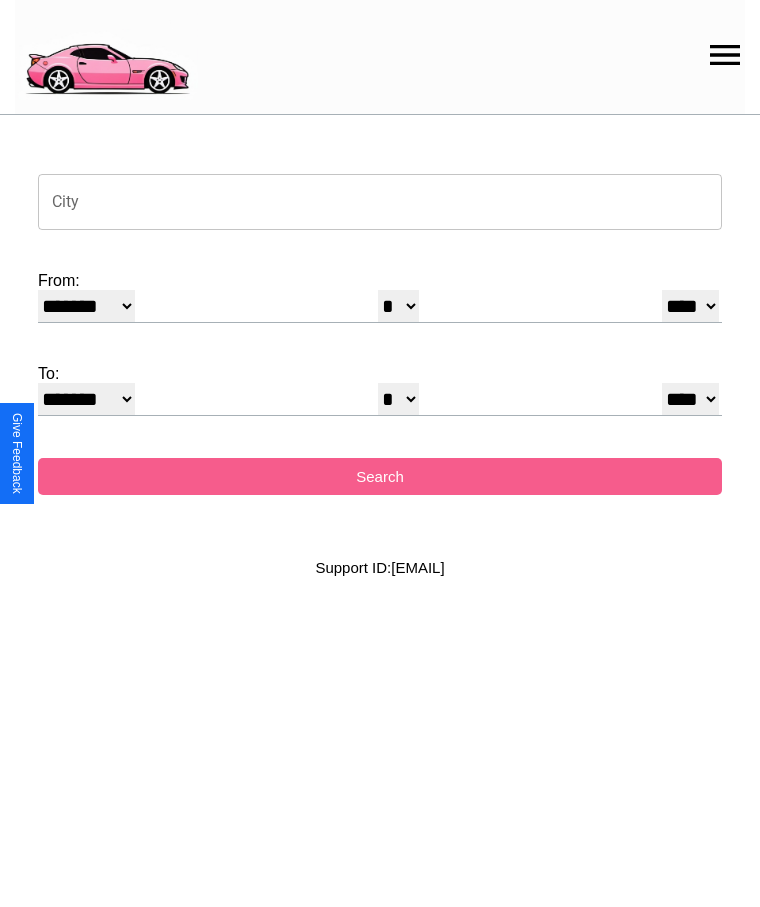 click on "City" at bounding box center (380, 202) 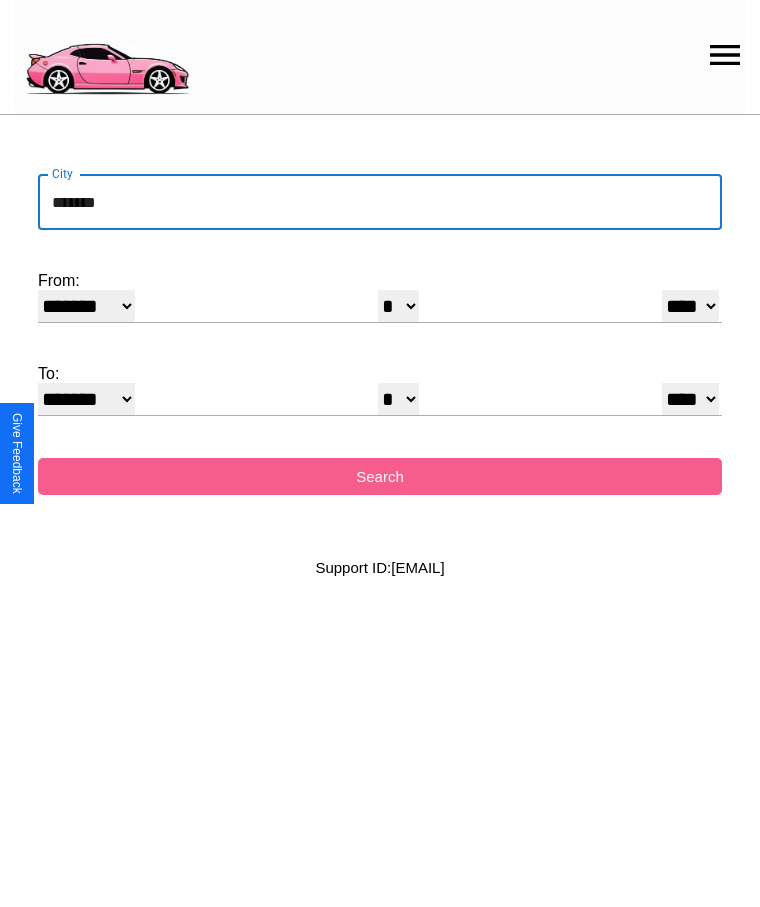 type on "*******" 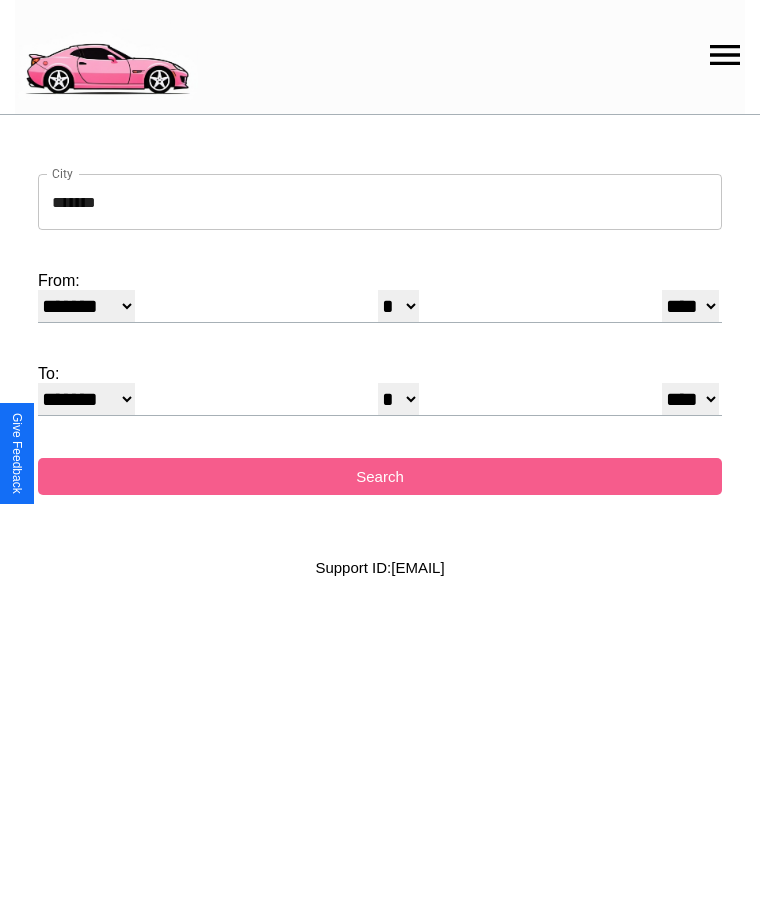 click on "******* ******** ***** ***** *** **** **** ****** ********* ******* ******** ********" at bounding box center [86, 306] 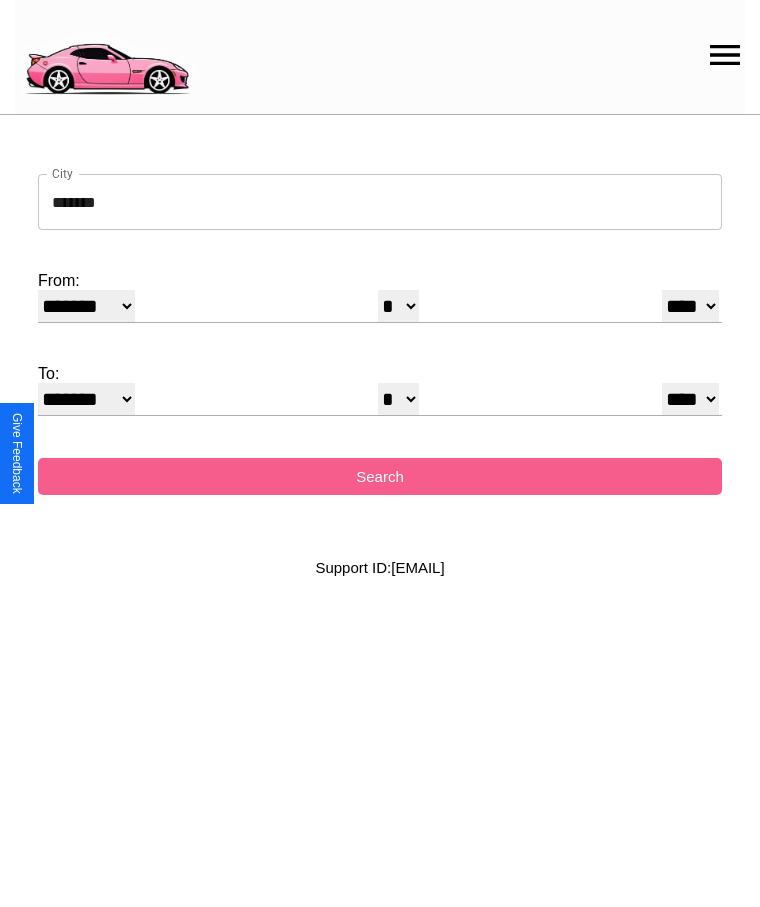 select on "*" 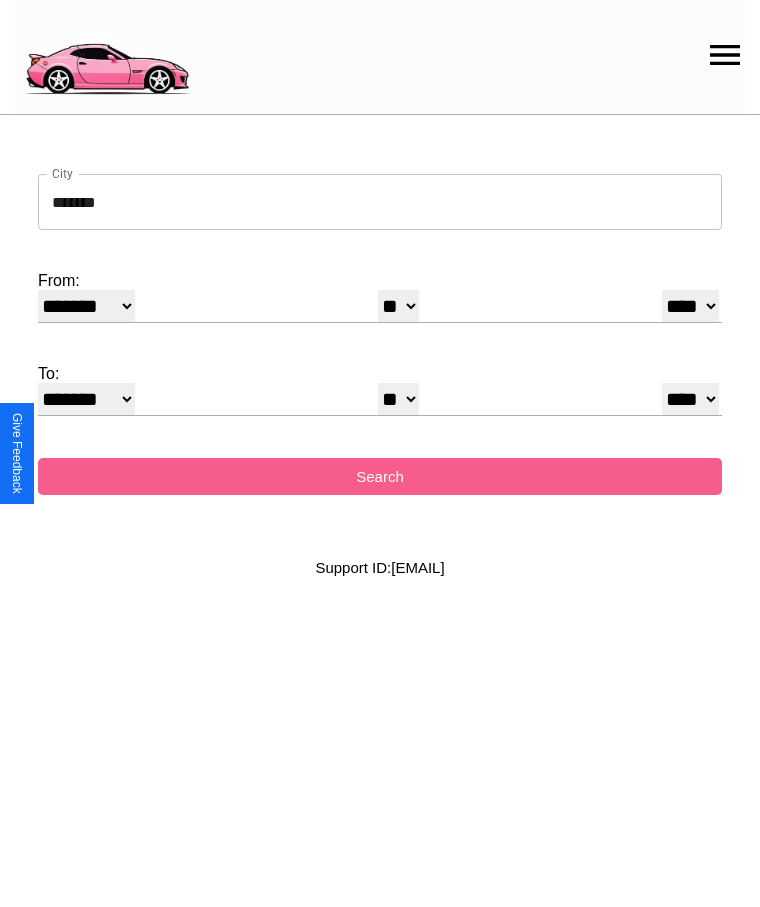 click on "* * * * * * * * * ** ** ** ** ** ** ** ** ** ** ** ** ** ** ** ** ** ** ** ** **" at bounding box center (398, 399) 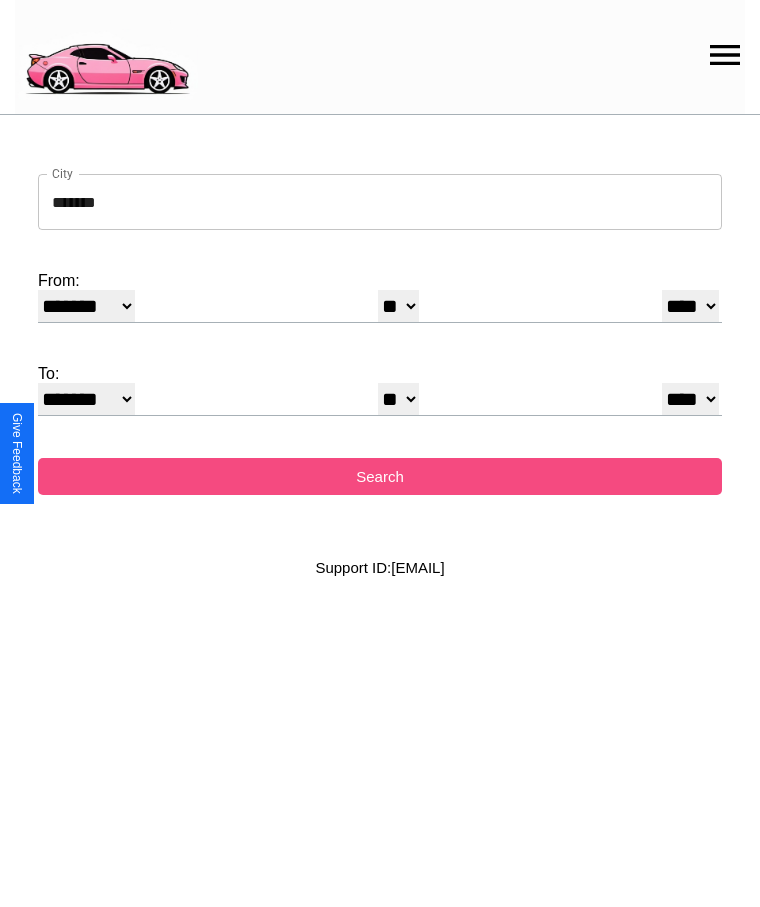 click on "Search" at bounding box center (380, 476) 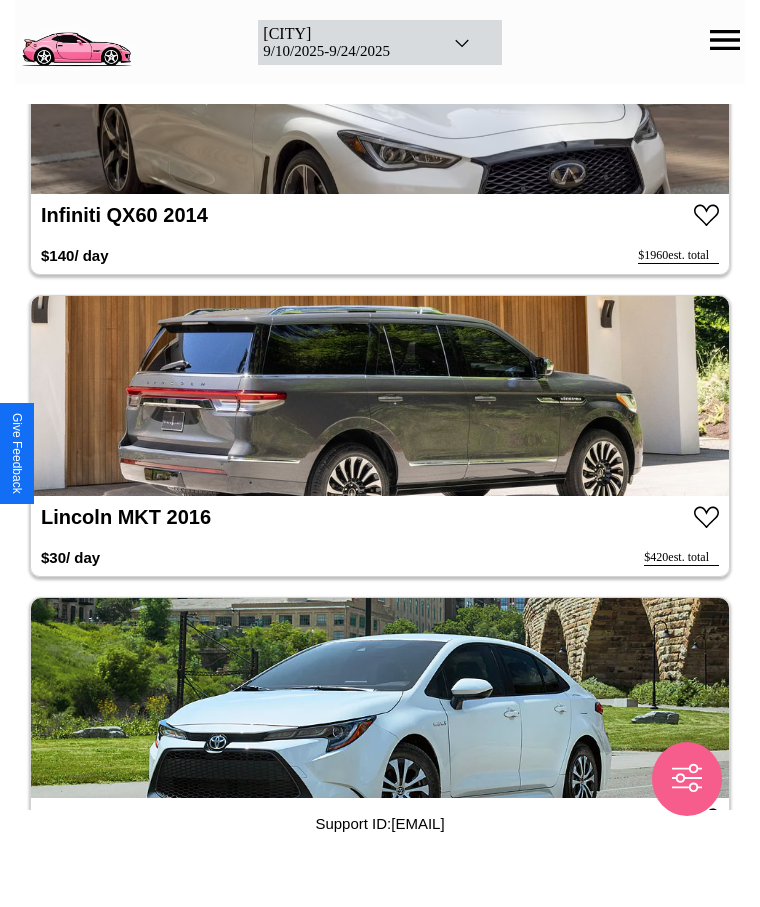 scroll, scrollTop: 120, scrollLeft: 0, axis: vertical 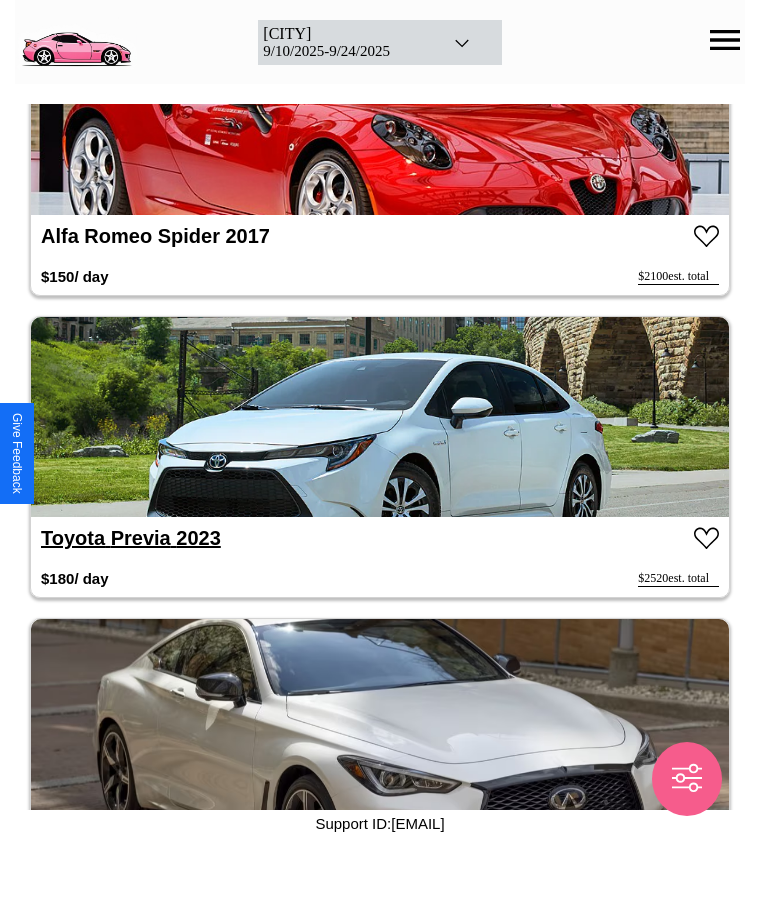 click on "Toyota   Previa   2023" at bounding box center [131, 538] 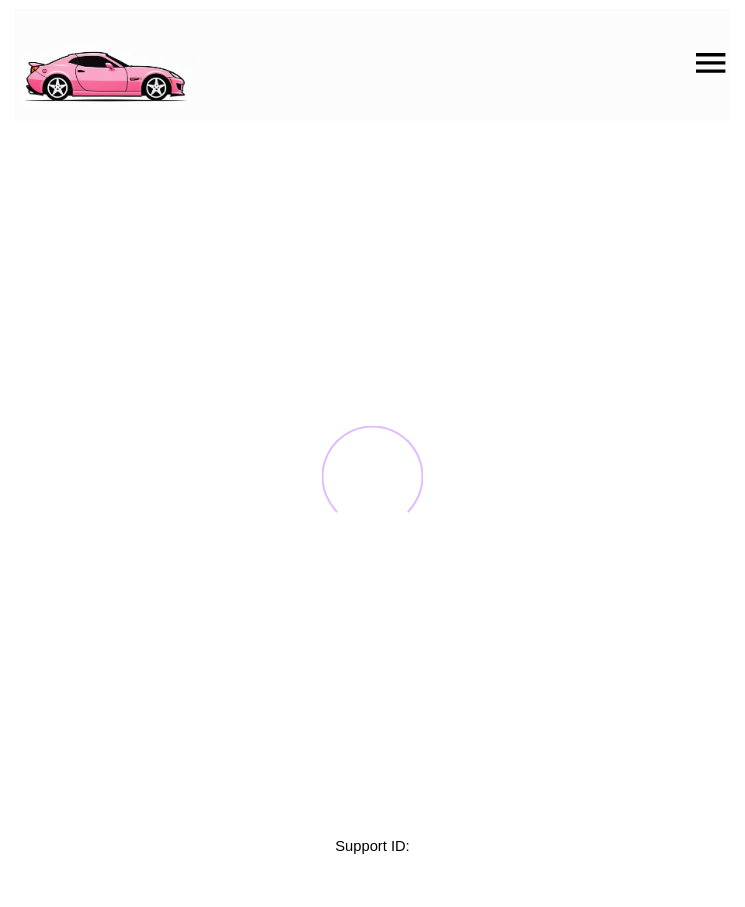 scroll, scrollTop: 0, scrollLeft: 0, axis: both 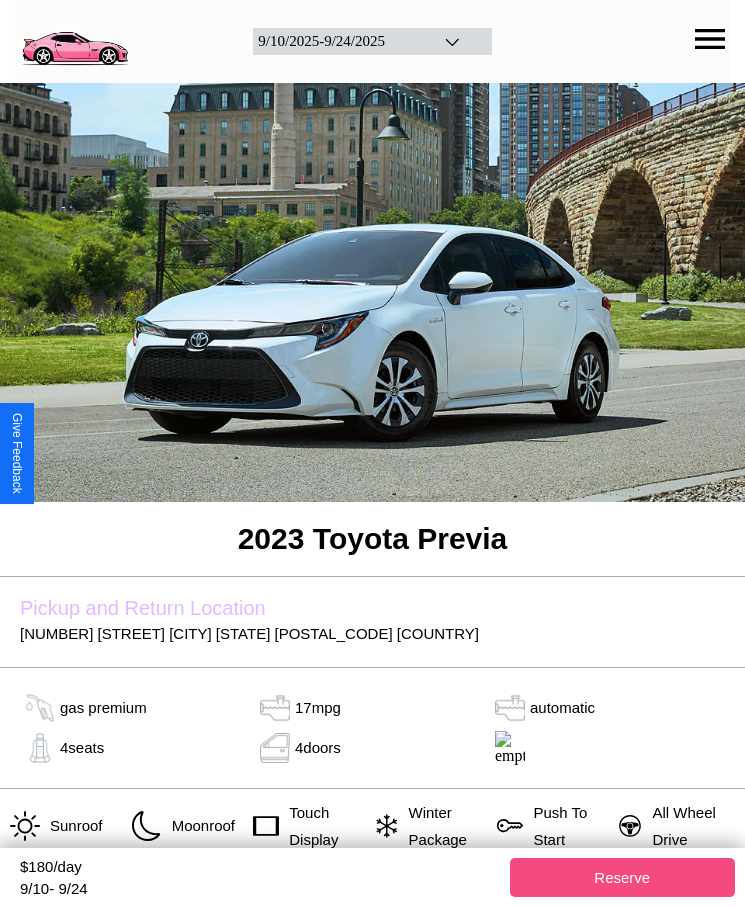 click on "Reserve" at bounding box center (623, 877) 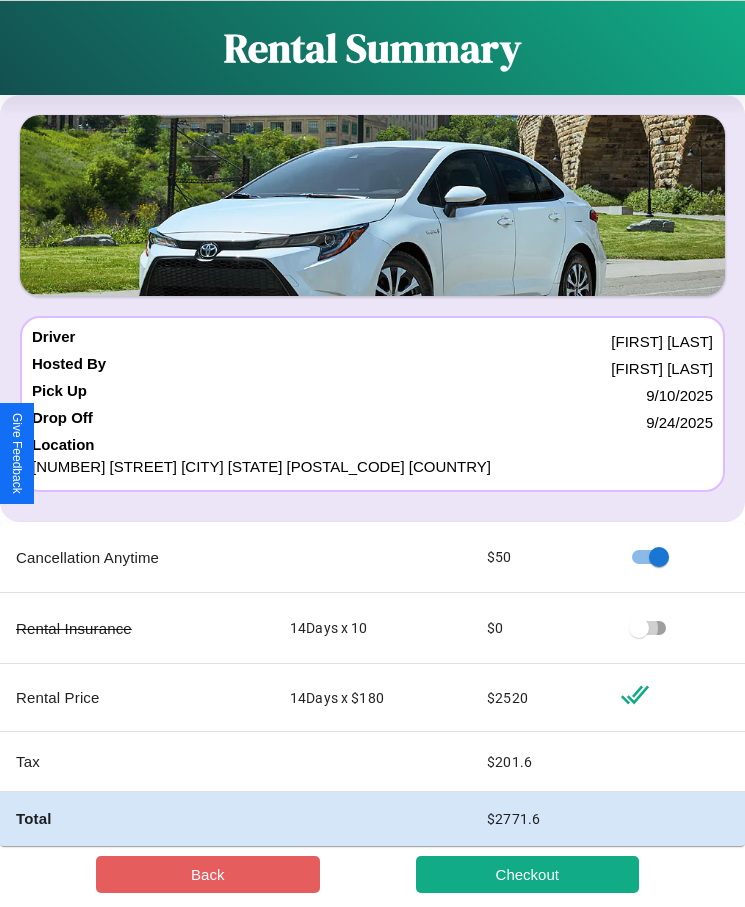 scroll, scrollTop: 23, scrollLeft: 0, axis: vertical 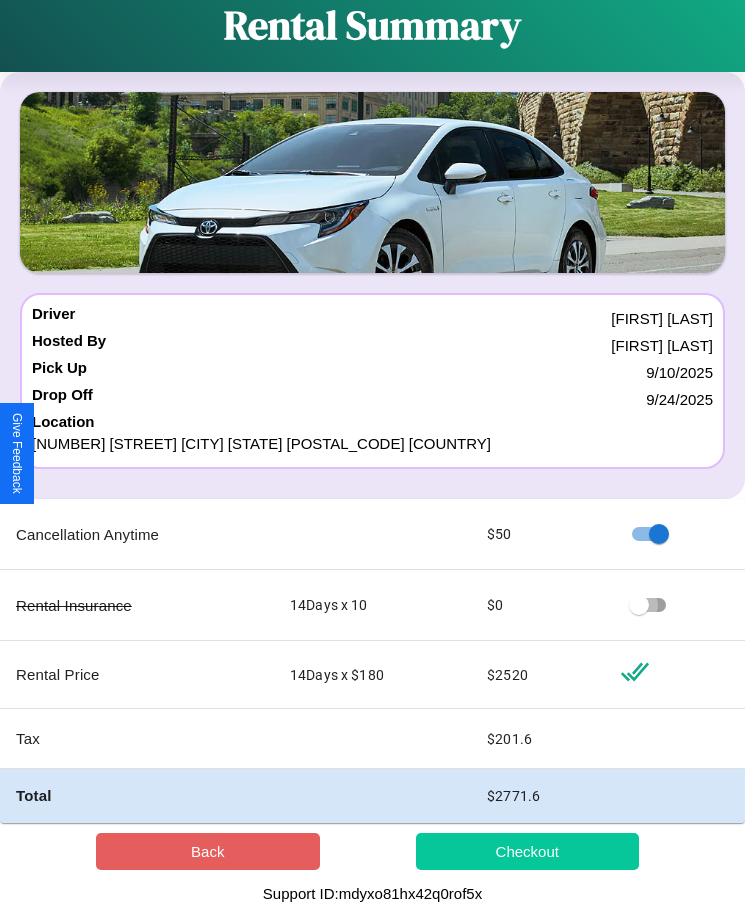 click on "Checkout" at bounding box center (528, 851) 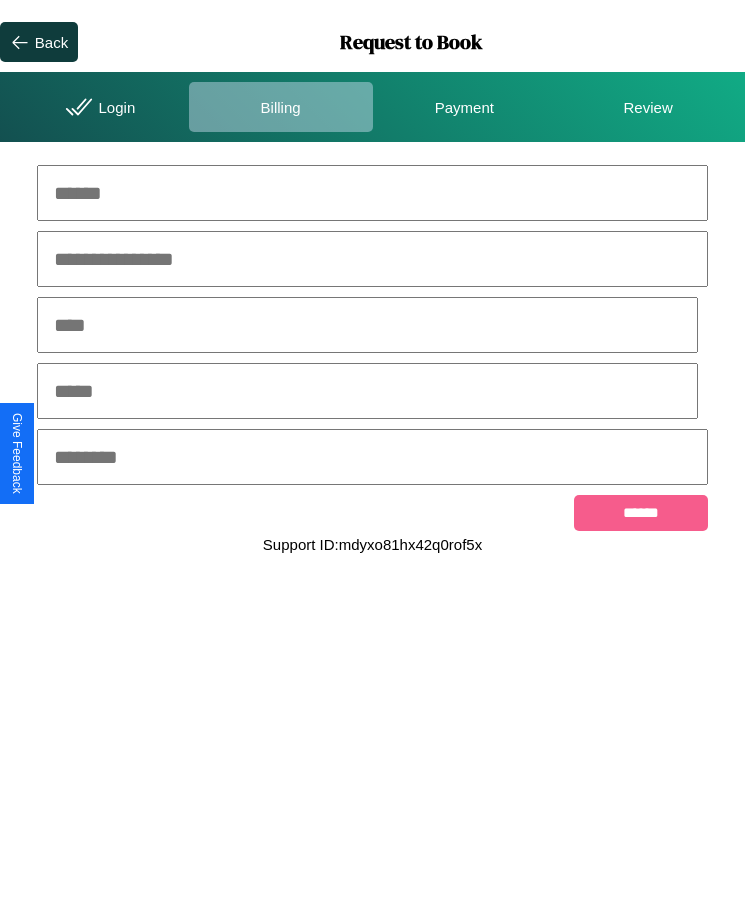 scroll, scrollTop: 0, scrollLeft: 0, axis: both 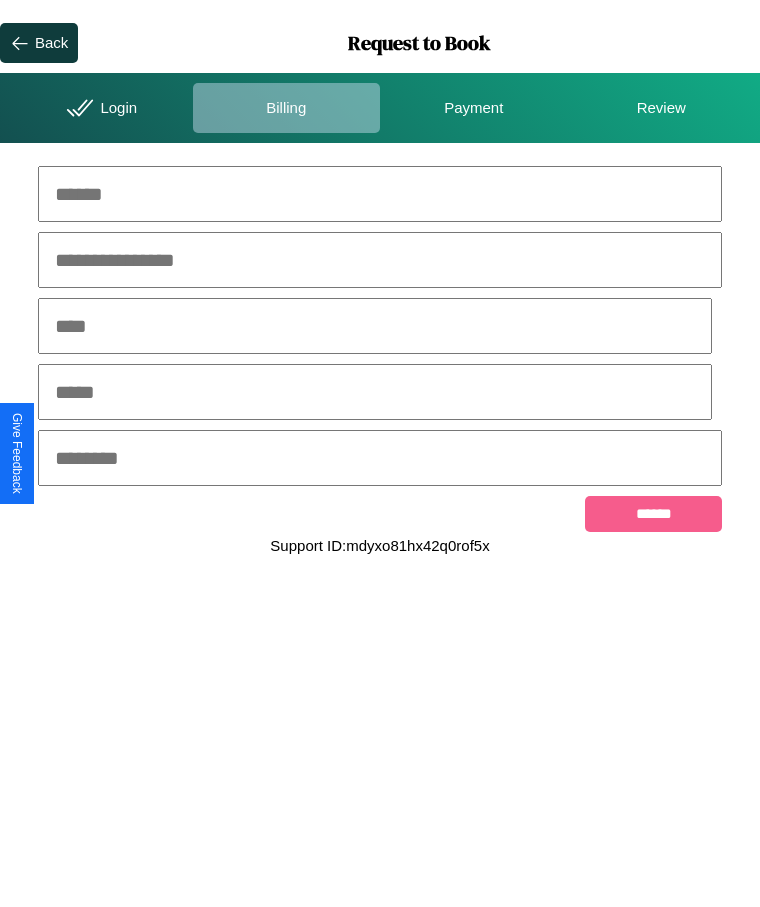 click at bounding box center [380, 194] 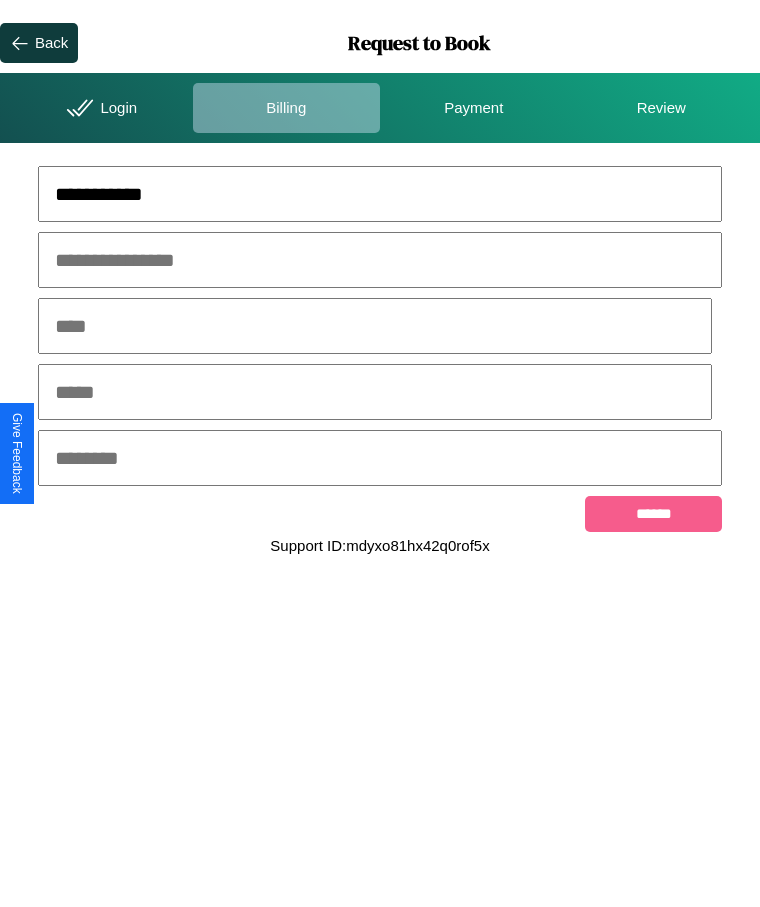 type on "**********" 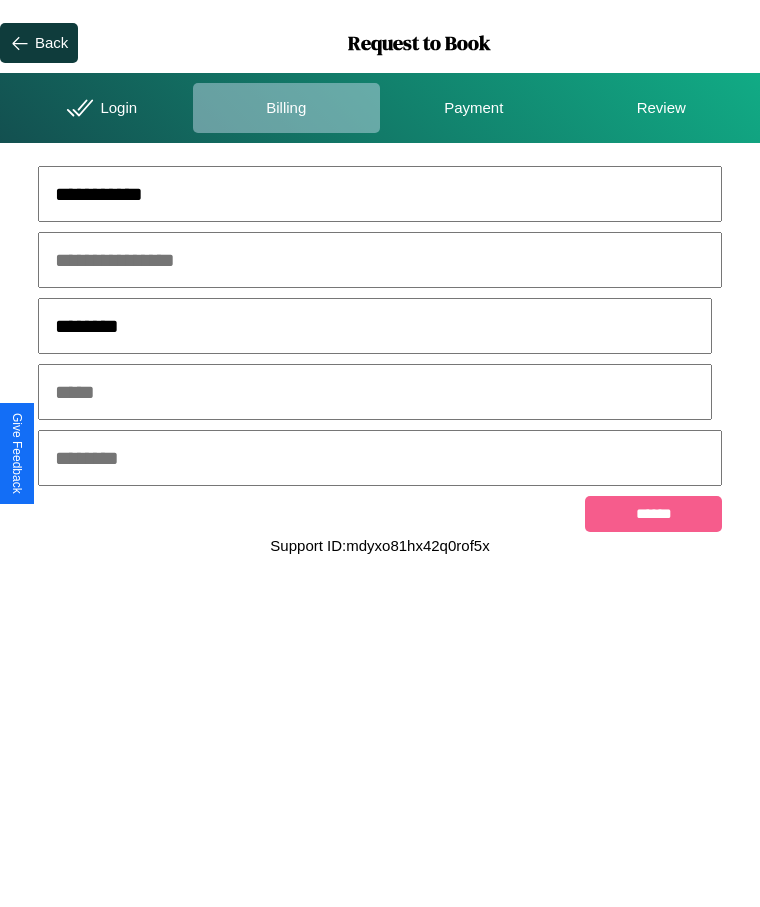 type on "********" 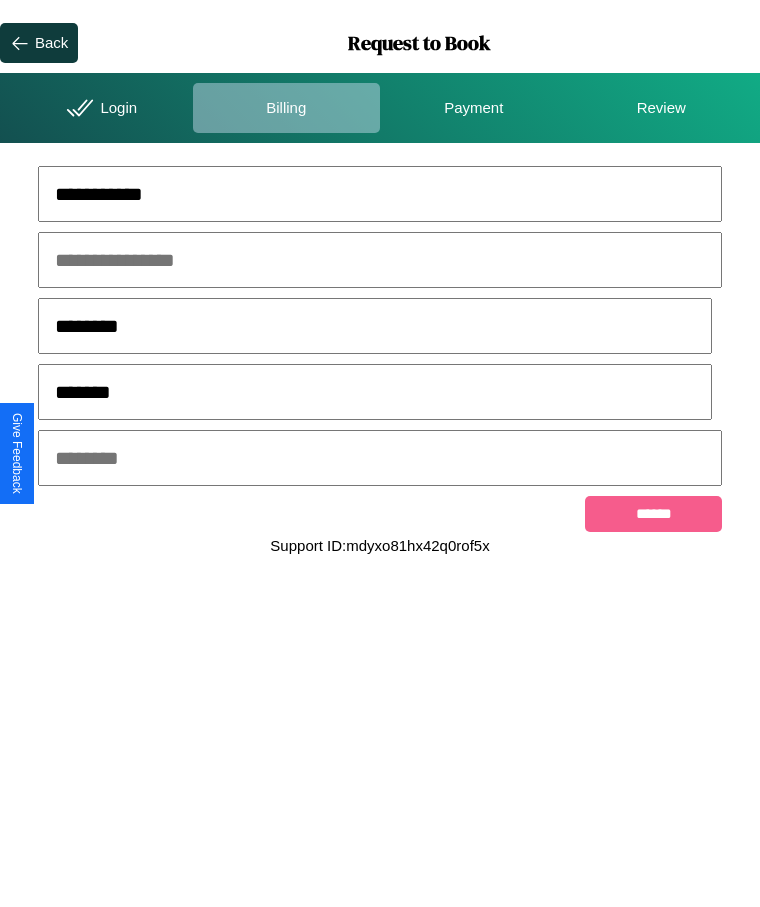 type on "*******" 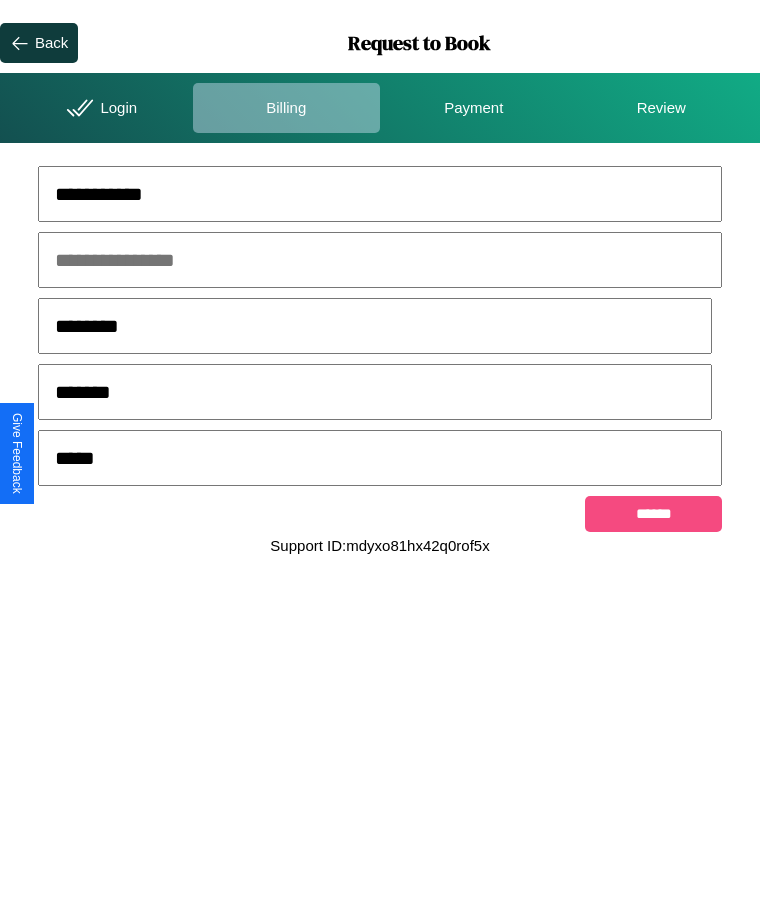 type on "*****" 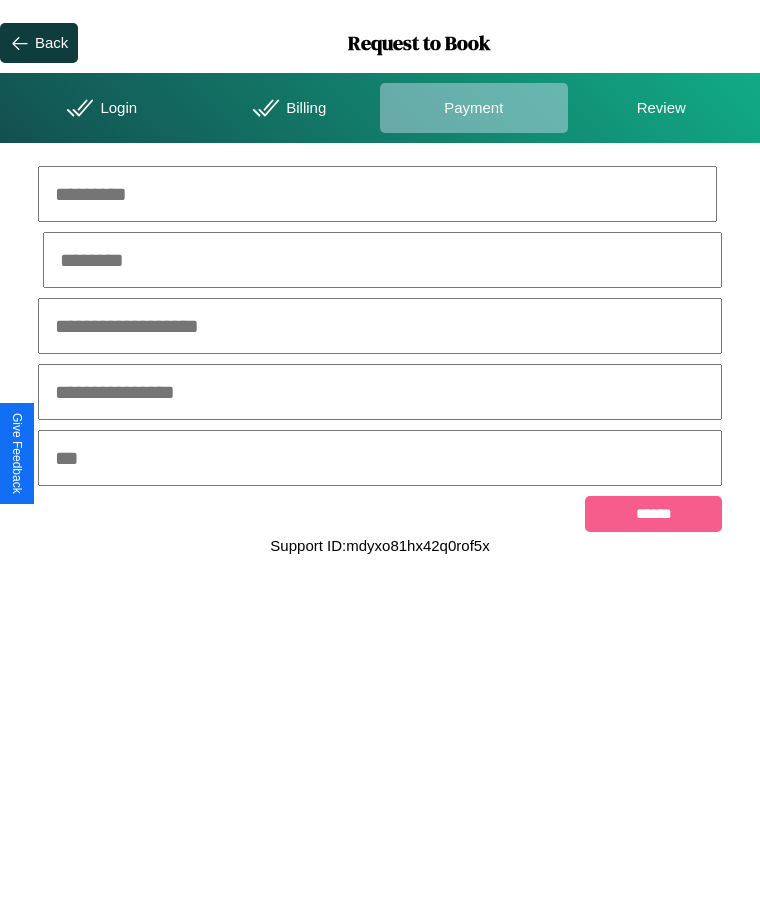 click at bounding box center [377, 194] 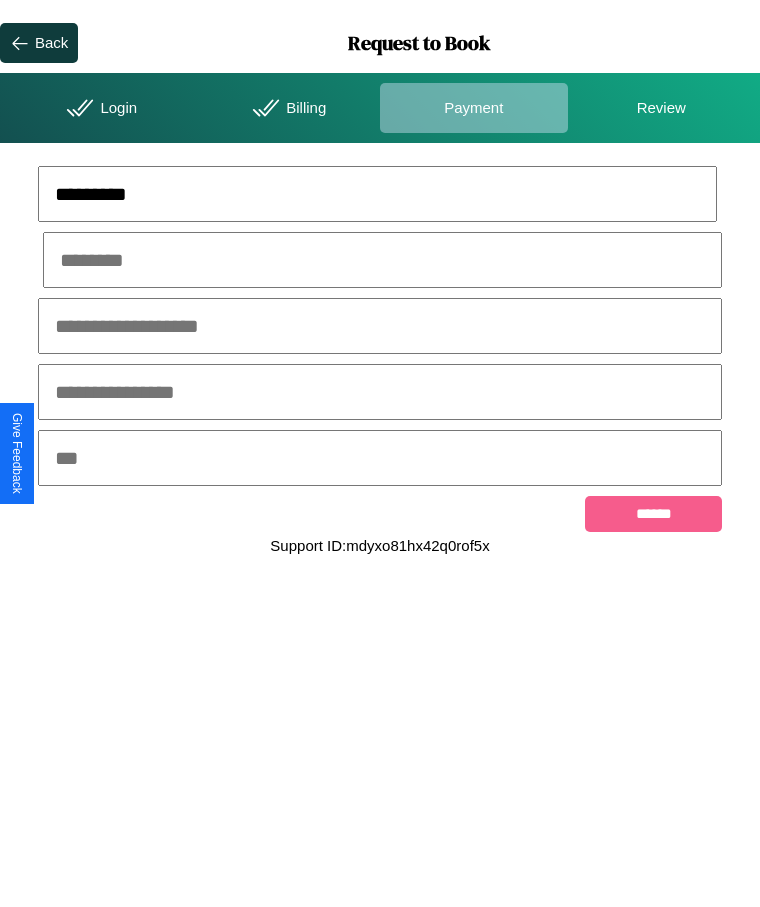 type on "*********" 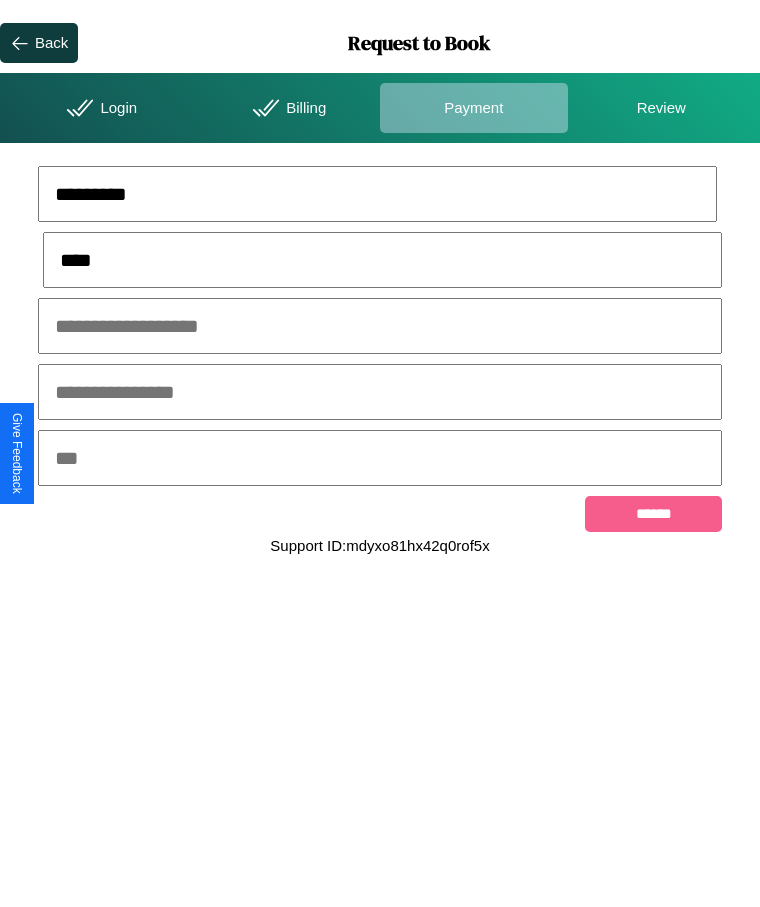 type on "****" 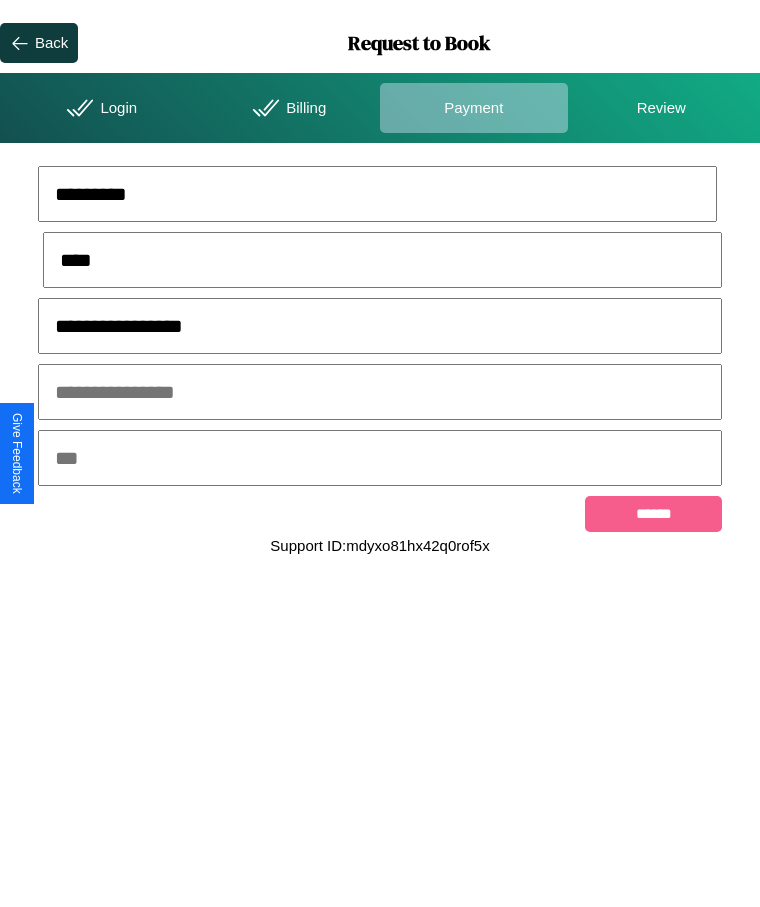 type on "**********" 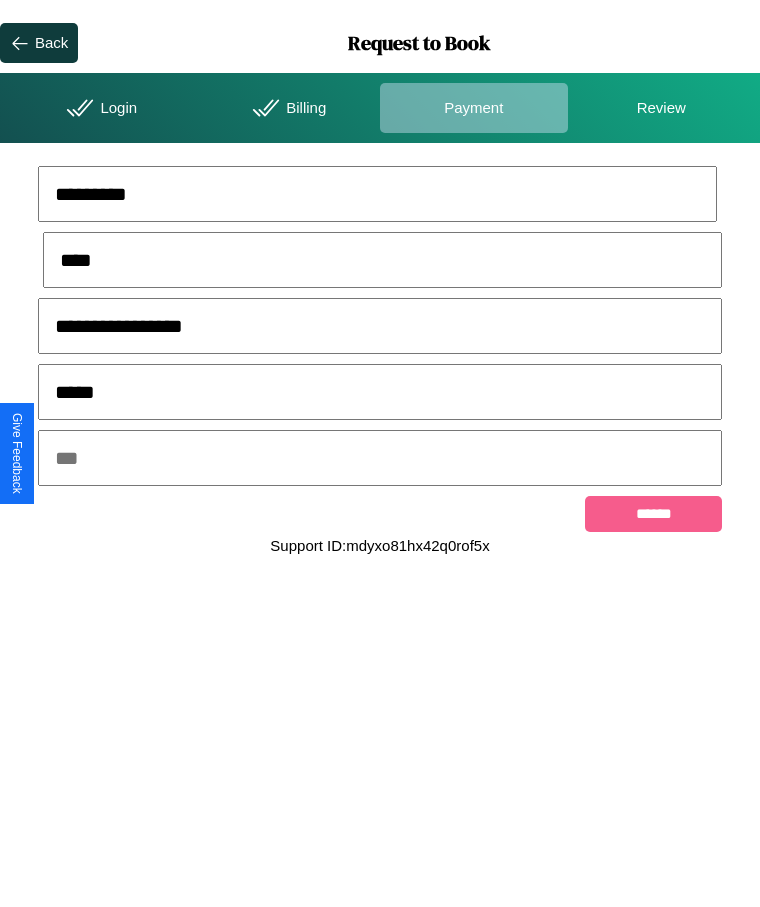 type on "*****" 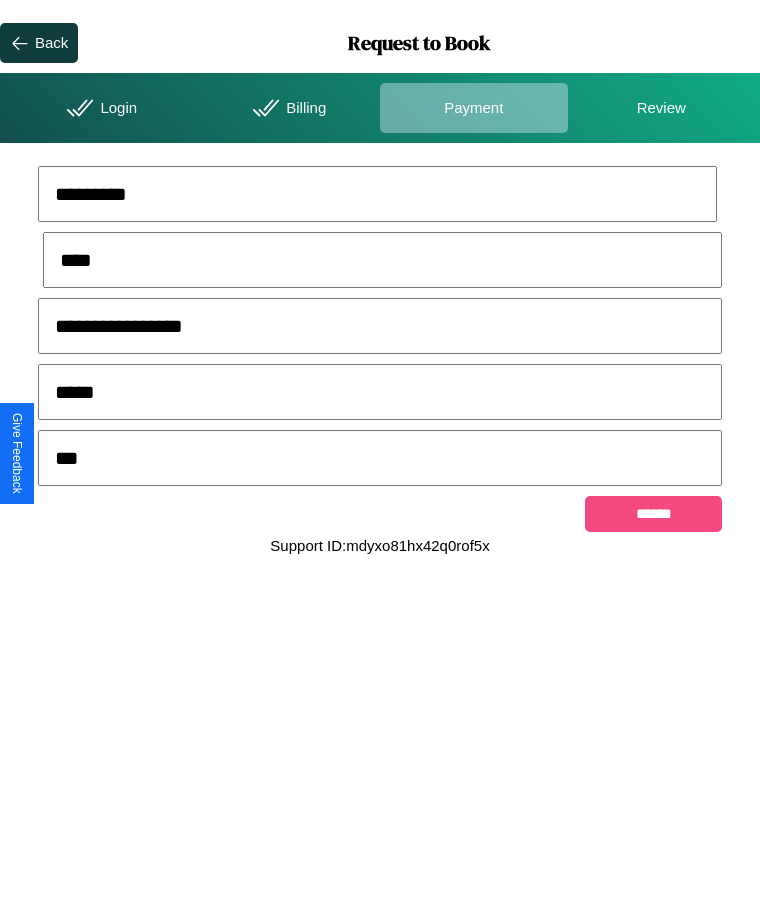 type on "***" 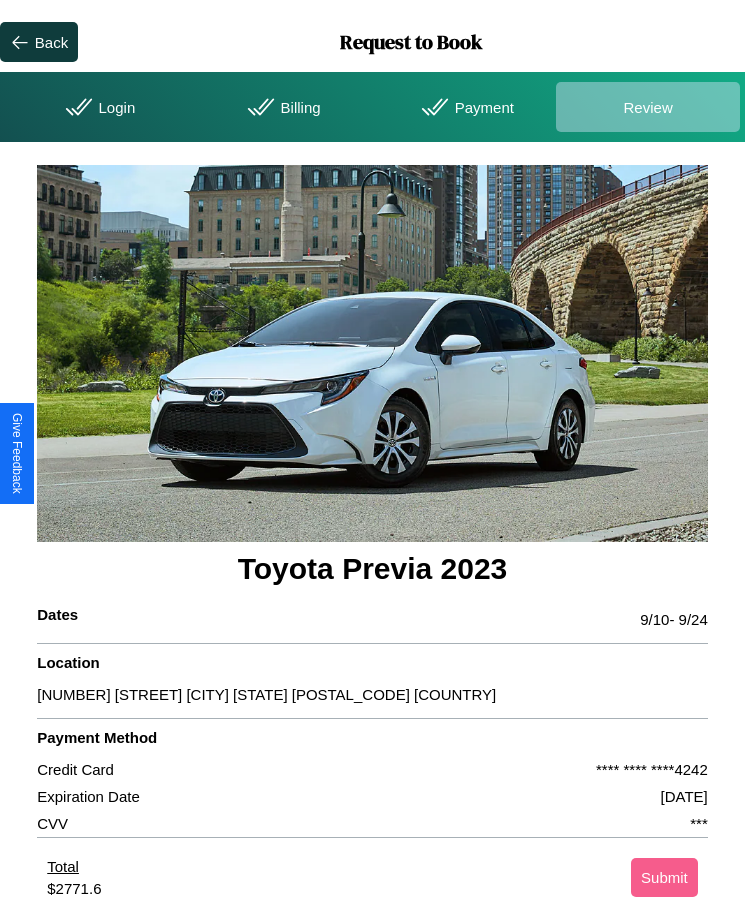 scroll, scrollTop: 2, scrollLeft: 0, axis: vertical 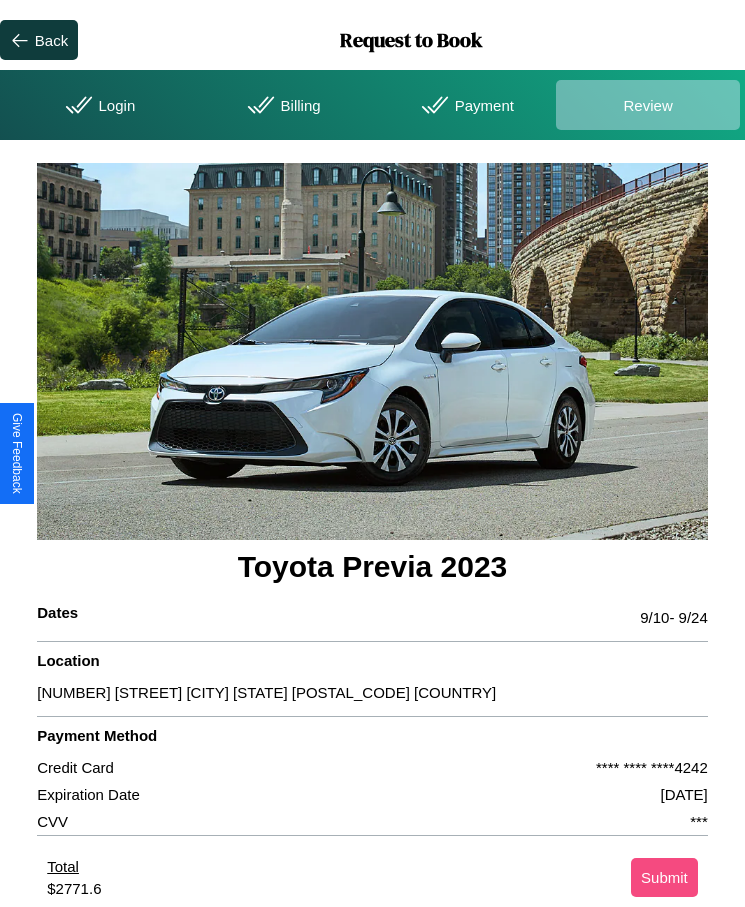click on "Submit" at bounding box center [664, 877] 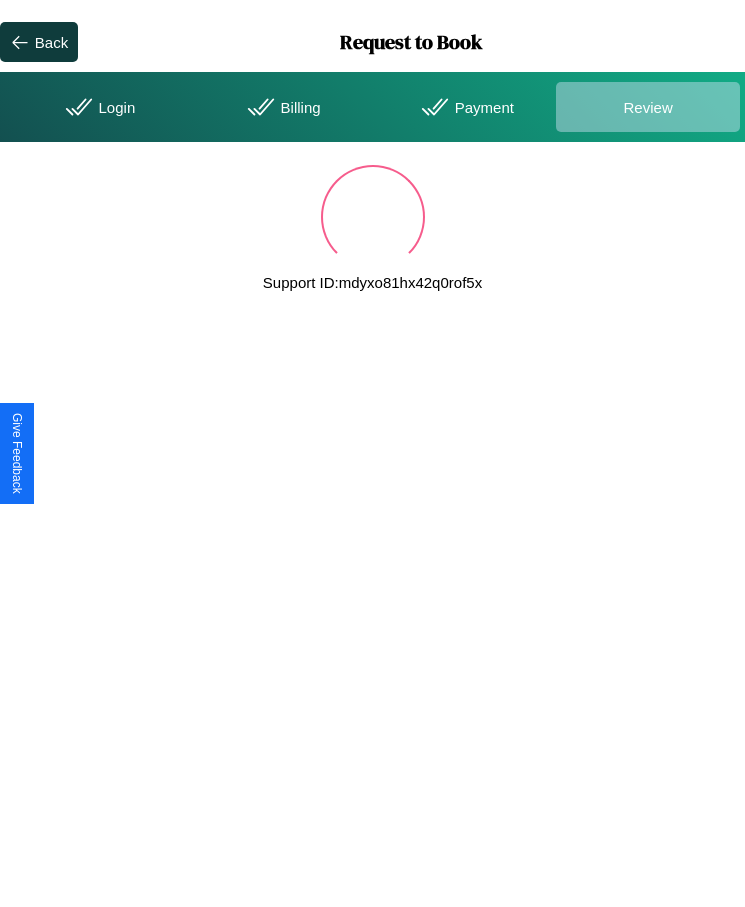scroll, scrollTop: 0, scrollLeft: 0, axis: both 